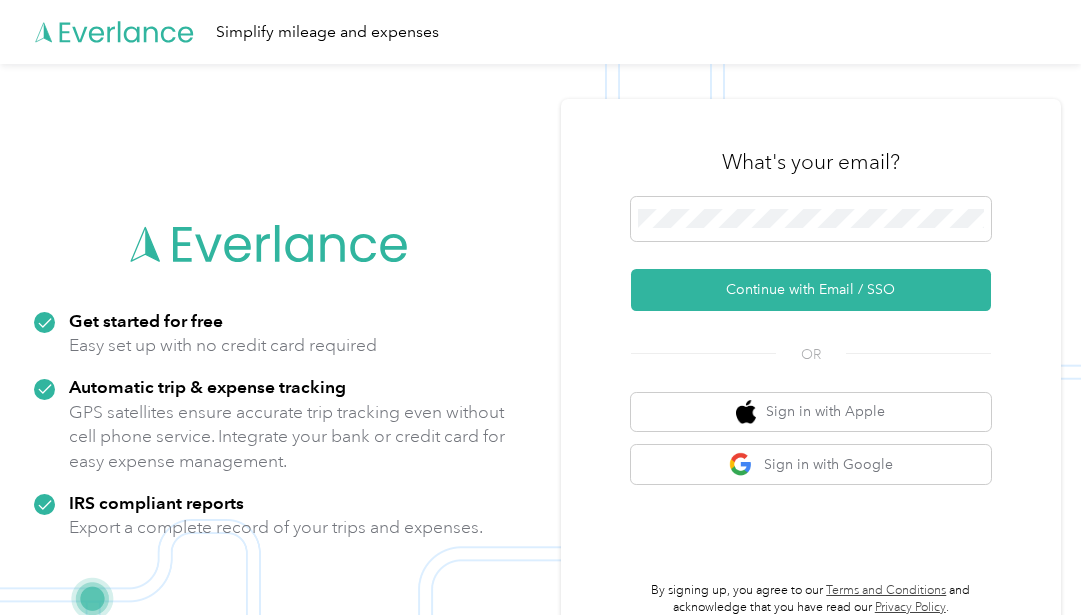 scroll, scrollTop: 0, scrollLeft: 0, axis: both 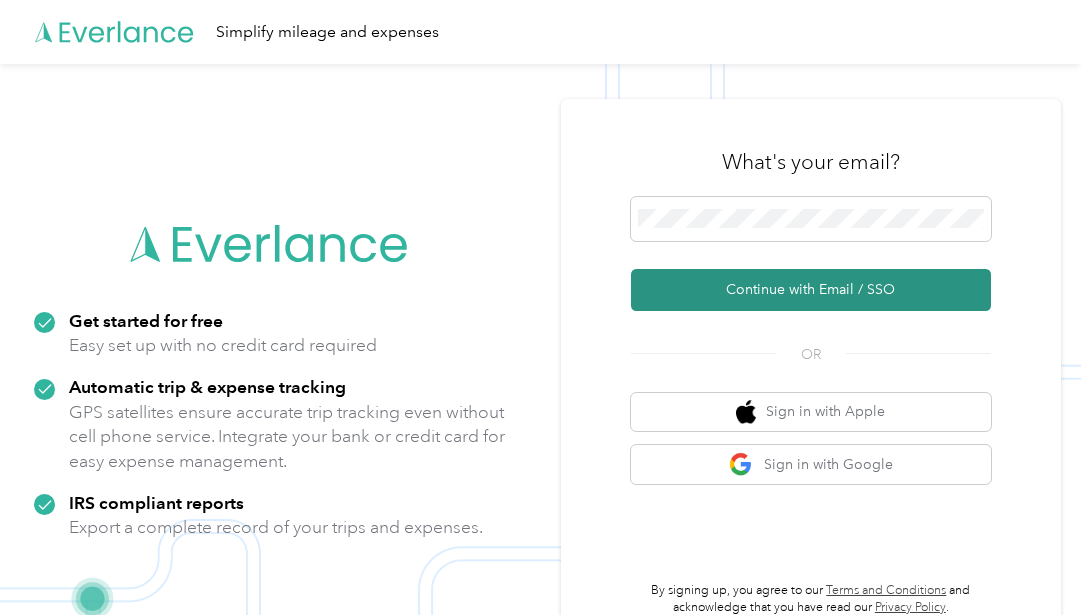 click on "Continue with Email / SSO" at bounding box center [811, 290] 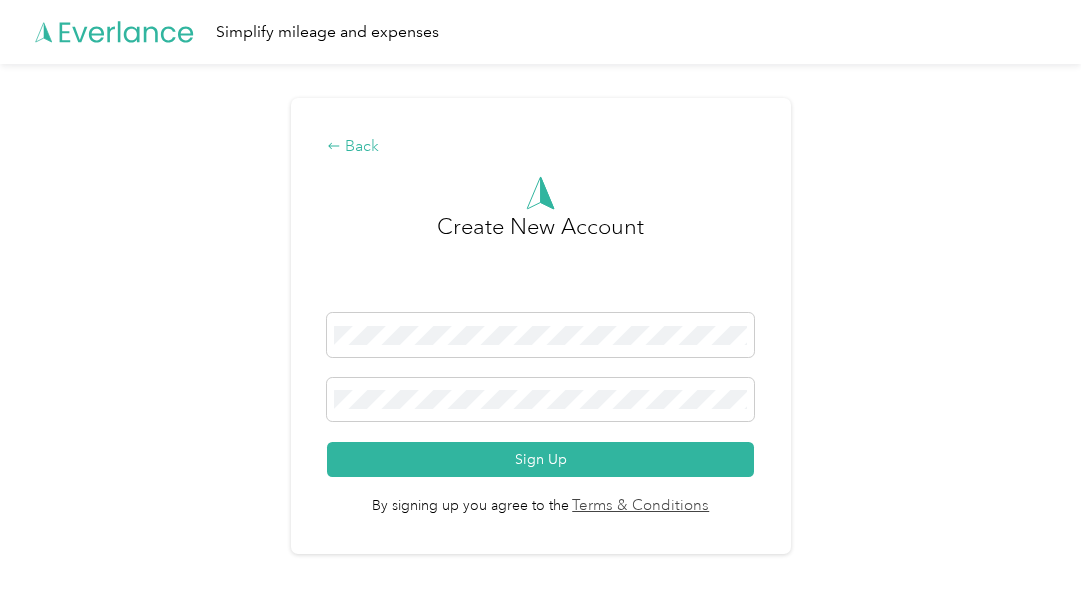 click on "Back" at bounding box center [540, 147] 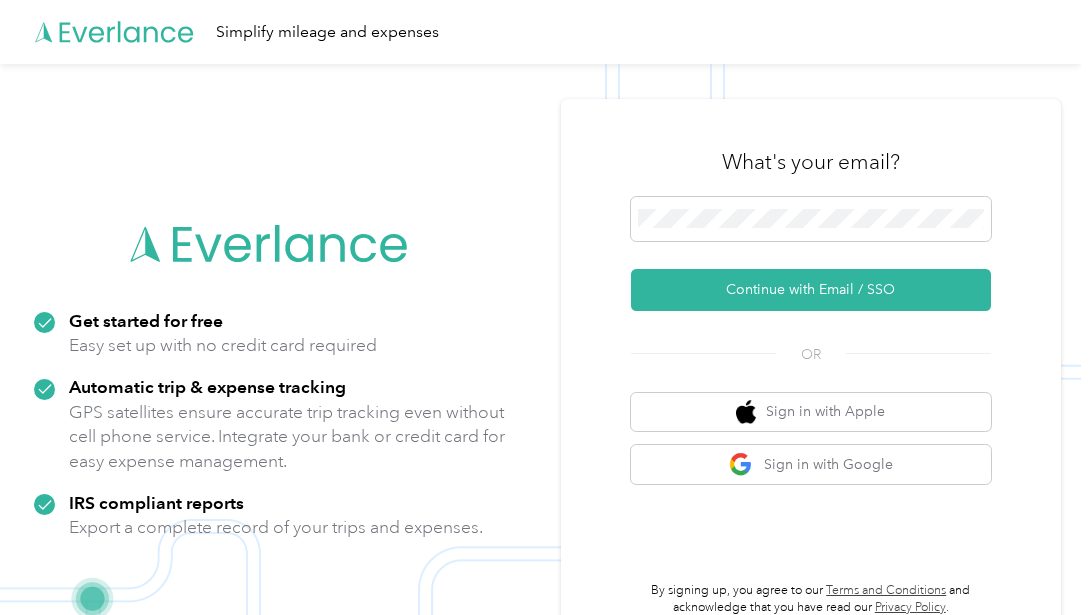 click 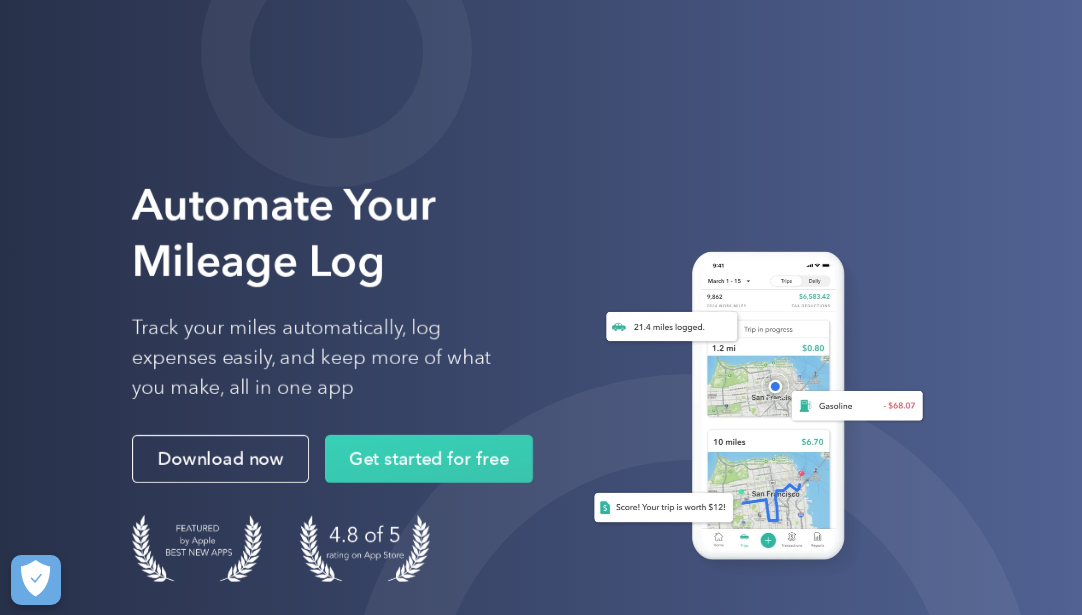 scroll, scrollTop: 0, scrollLeft: 0, axis: both 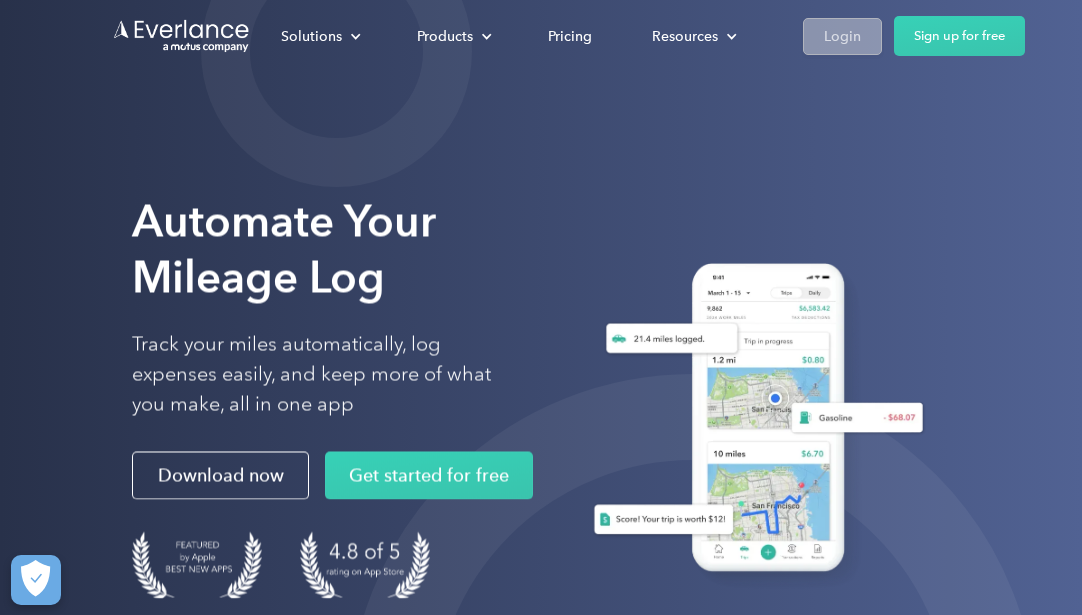 click on "Login" at bounding box center (842, 36) 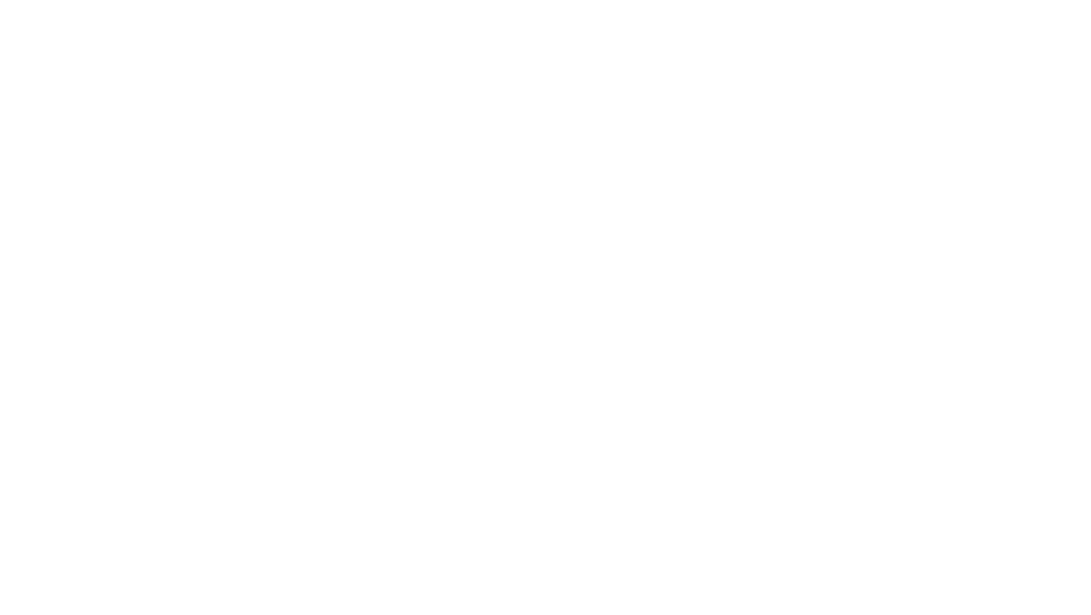 scroll, scrollTop: 0, scrollLeft: 0, axis: both 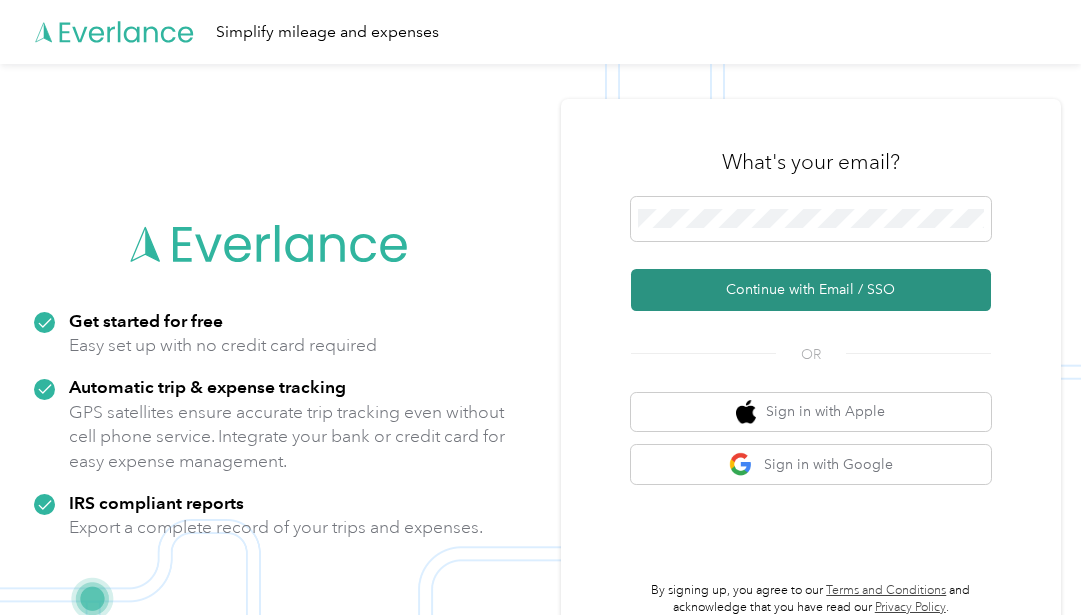 click on "Continue with Email / SSO" at bounding box center [811, 290] 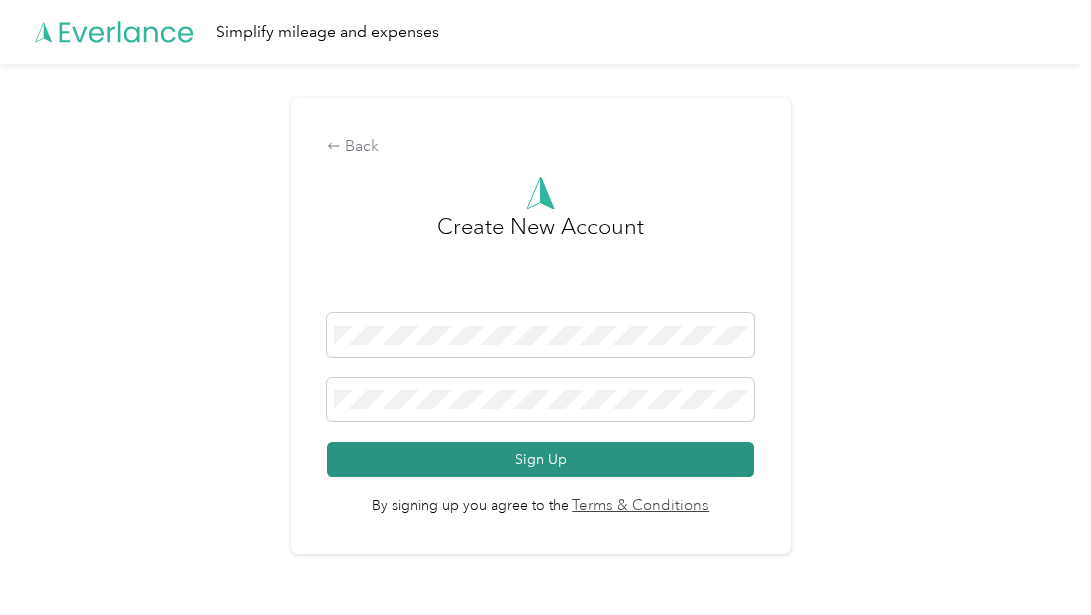 click on "Sign Up" at bounding box center [540, 459] 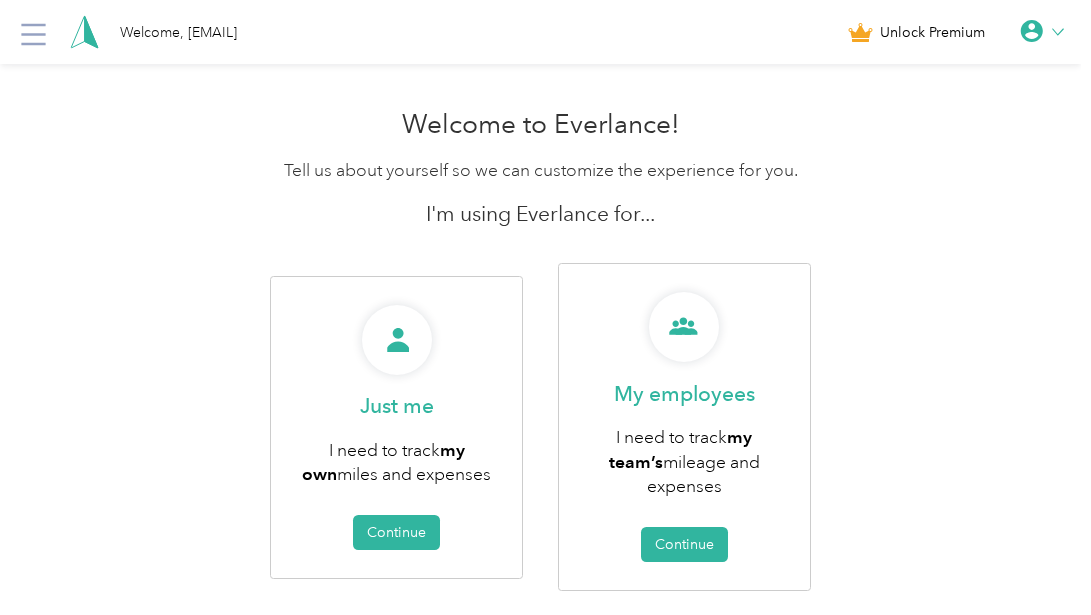 click 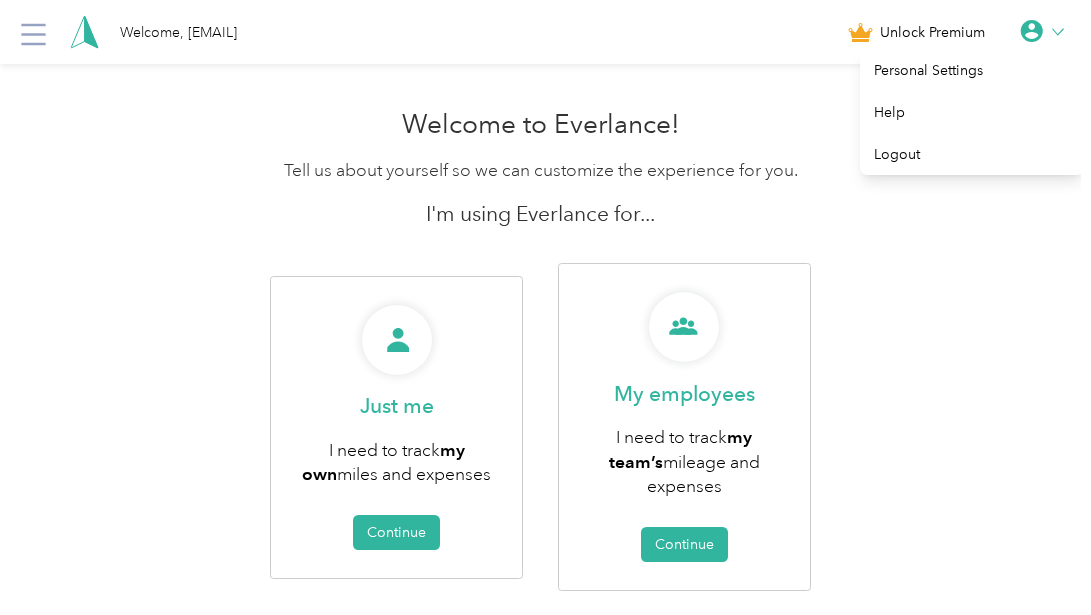 click 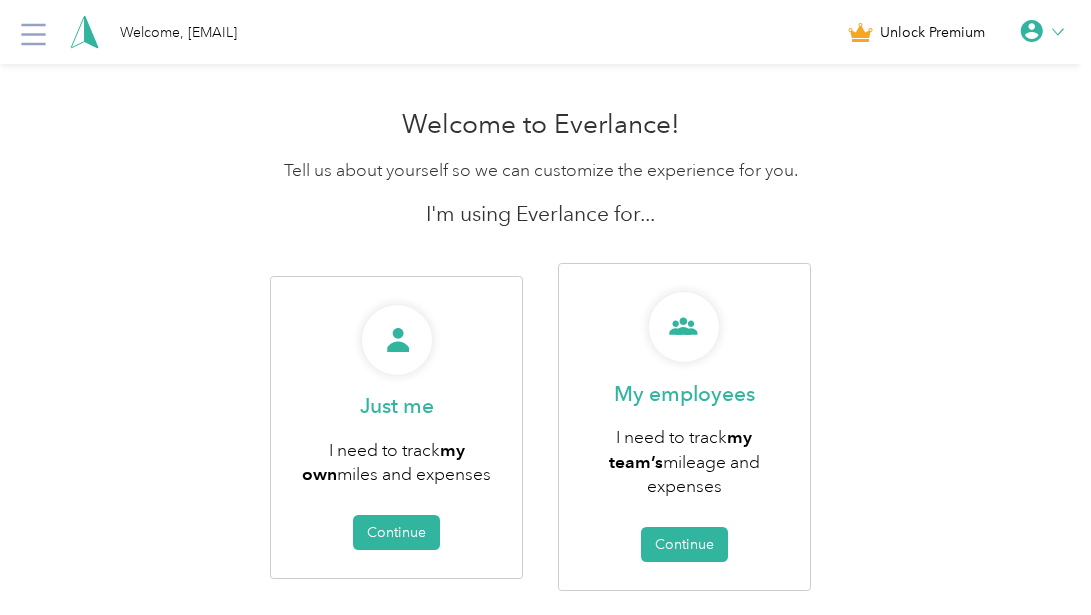 click 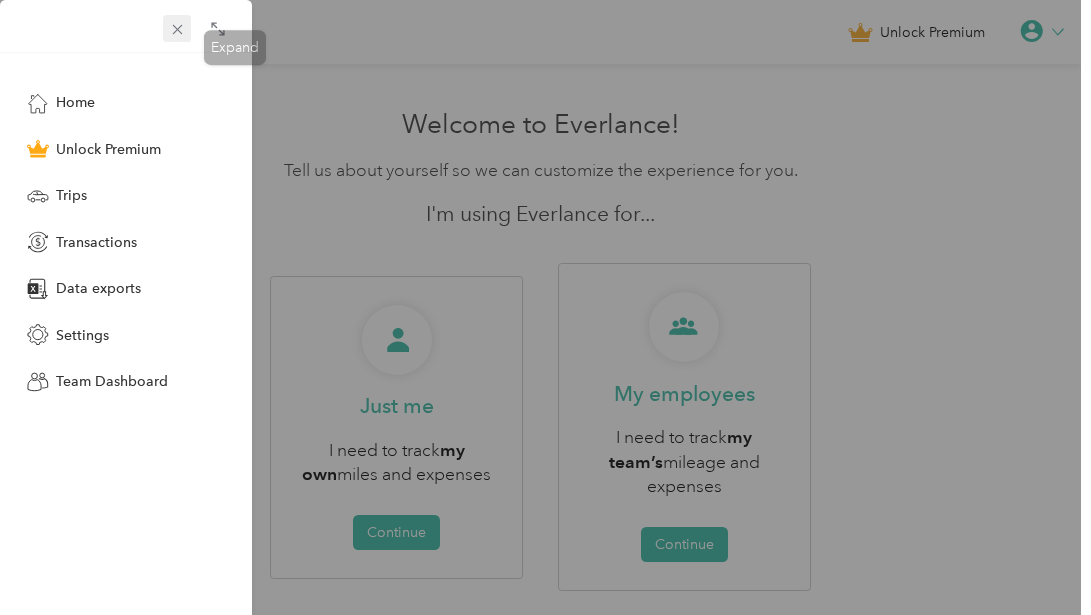 click 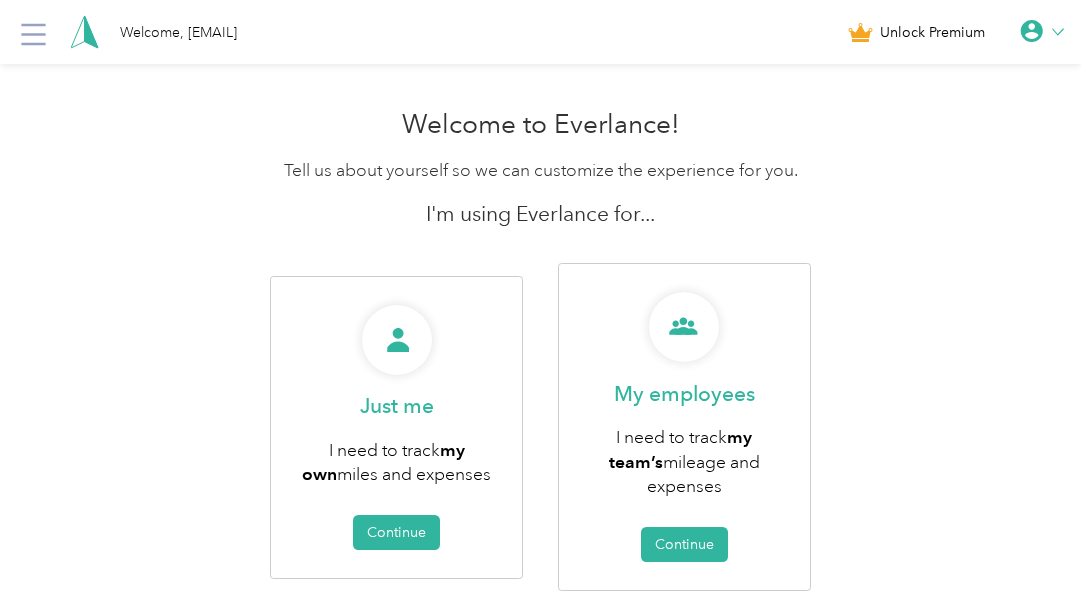 click 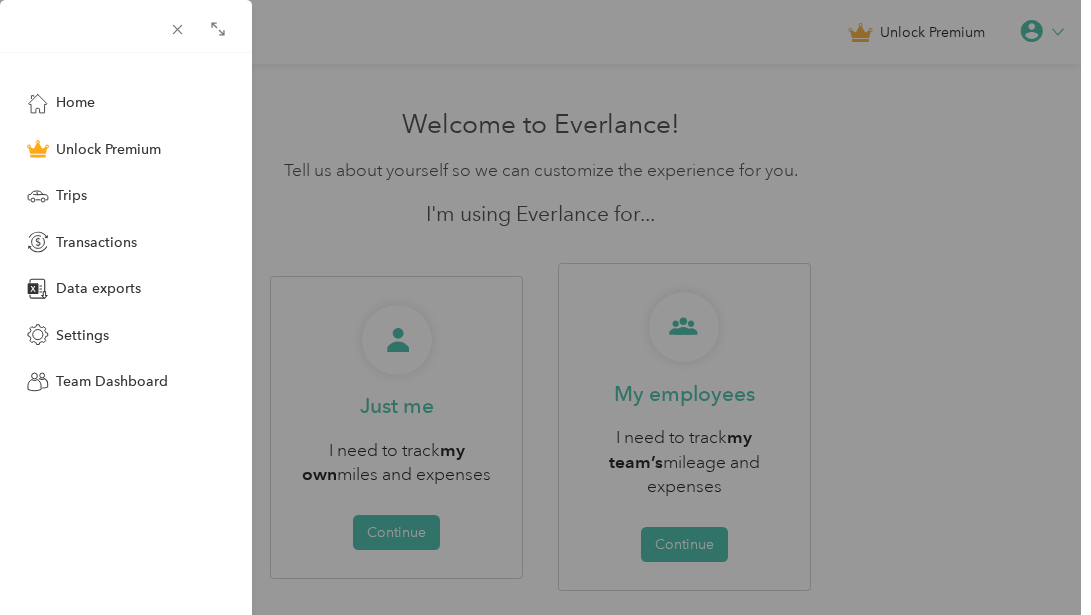 click at bounding box center [126, 26] 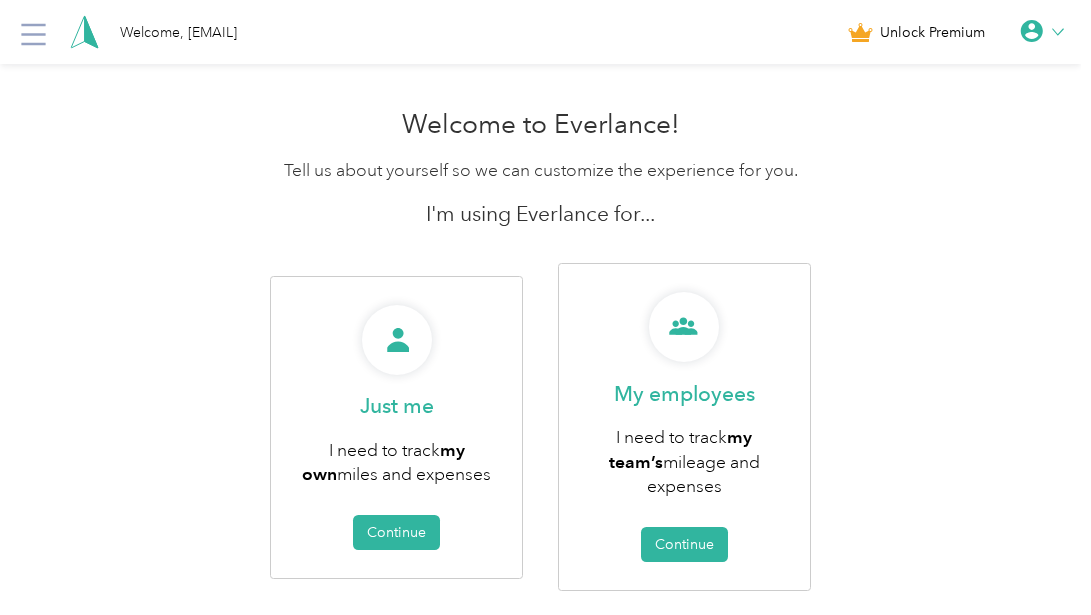 click 